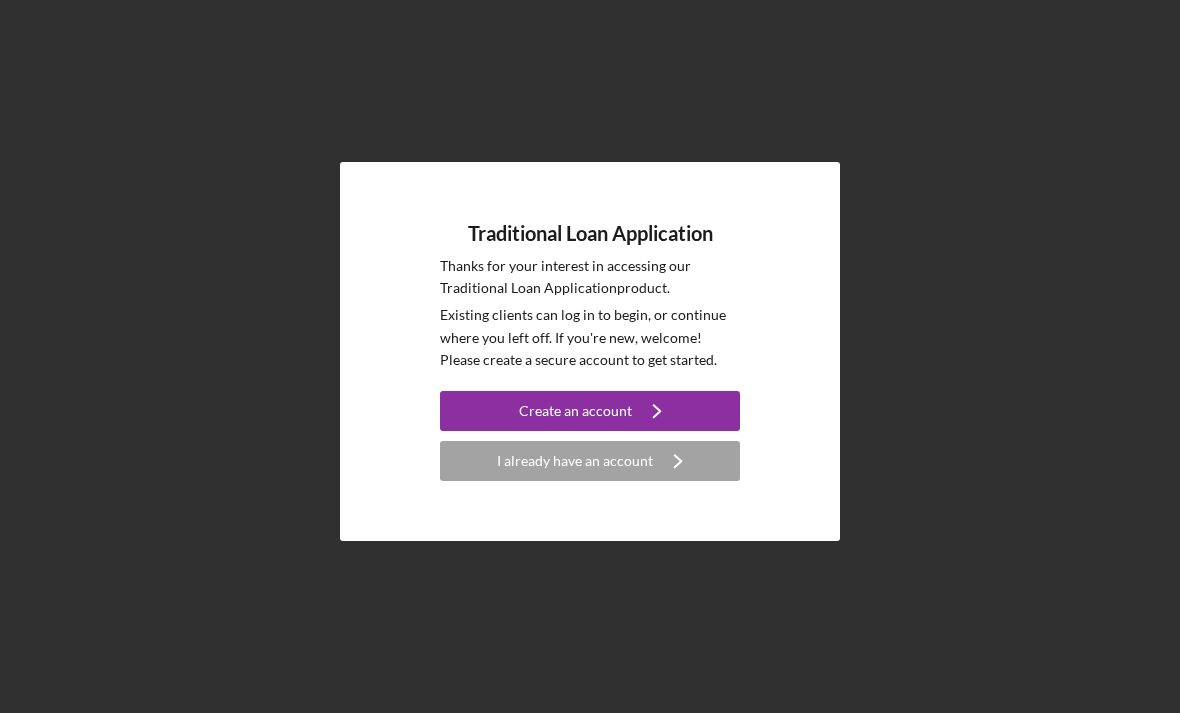 scroll, scrollTop: 0, scrollLeft: 0, axis: both 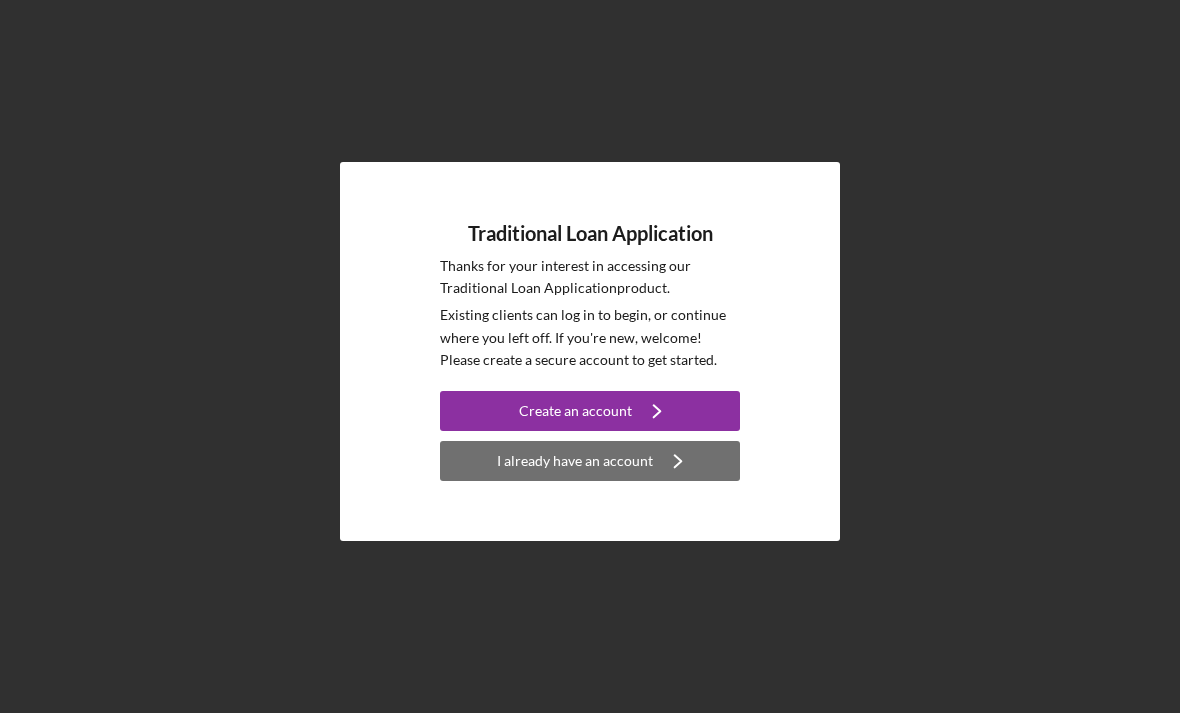 click on "I already have an account Icon/Navigate" at bounding box center (590, 461) 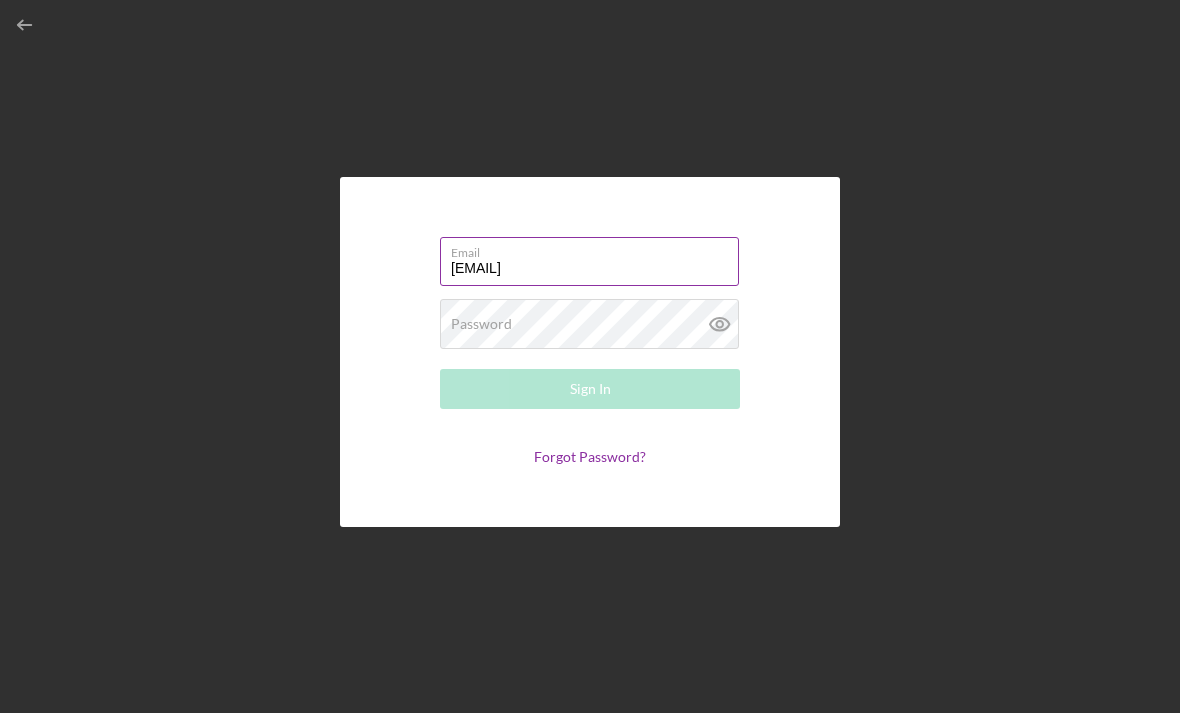 click on "[EMAIL]" at bounding box center (589, 261) 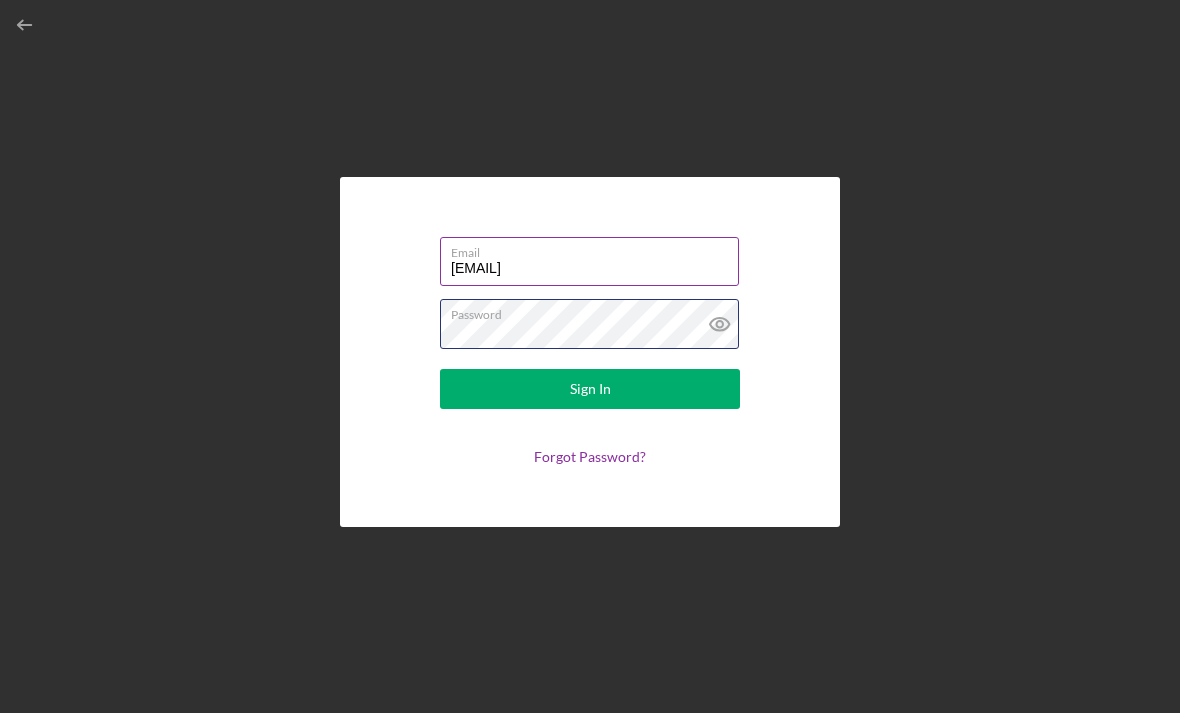 click on "Sign In" at bounding box center (590, 389) 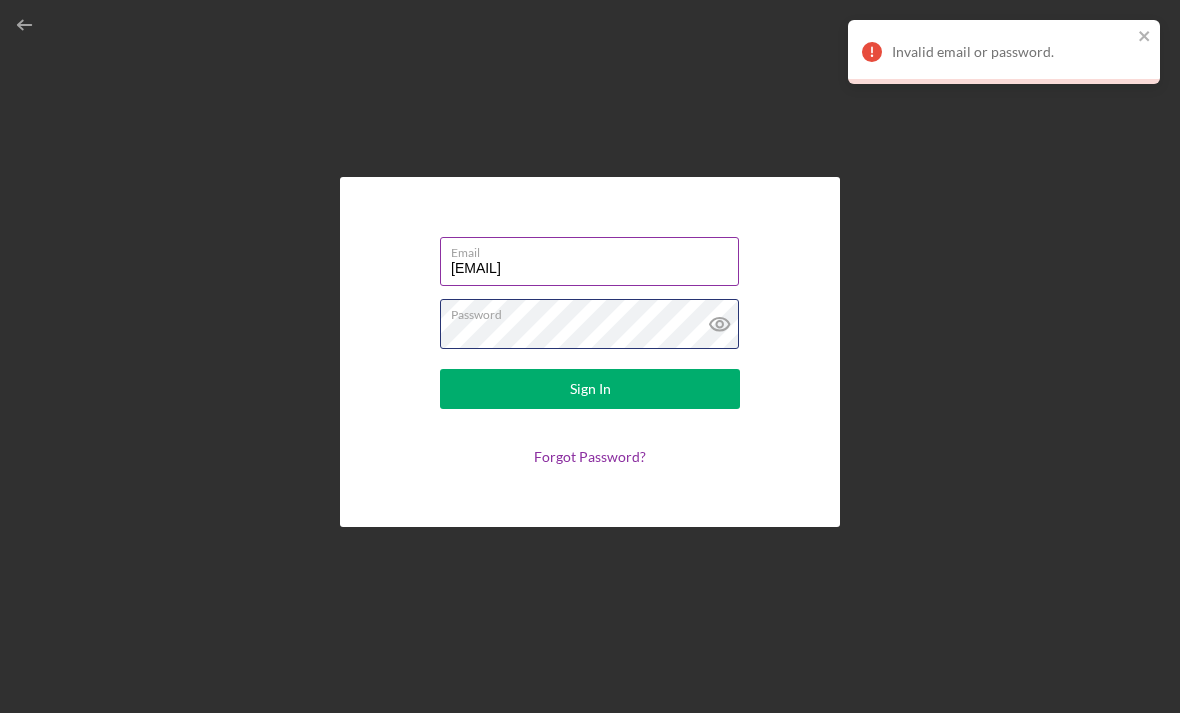click on "Sign In" at bounding box center (590, 389) 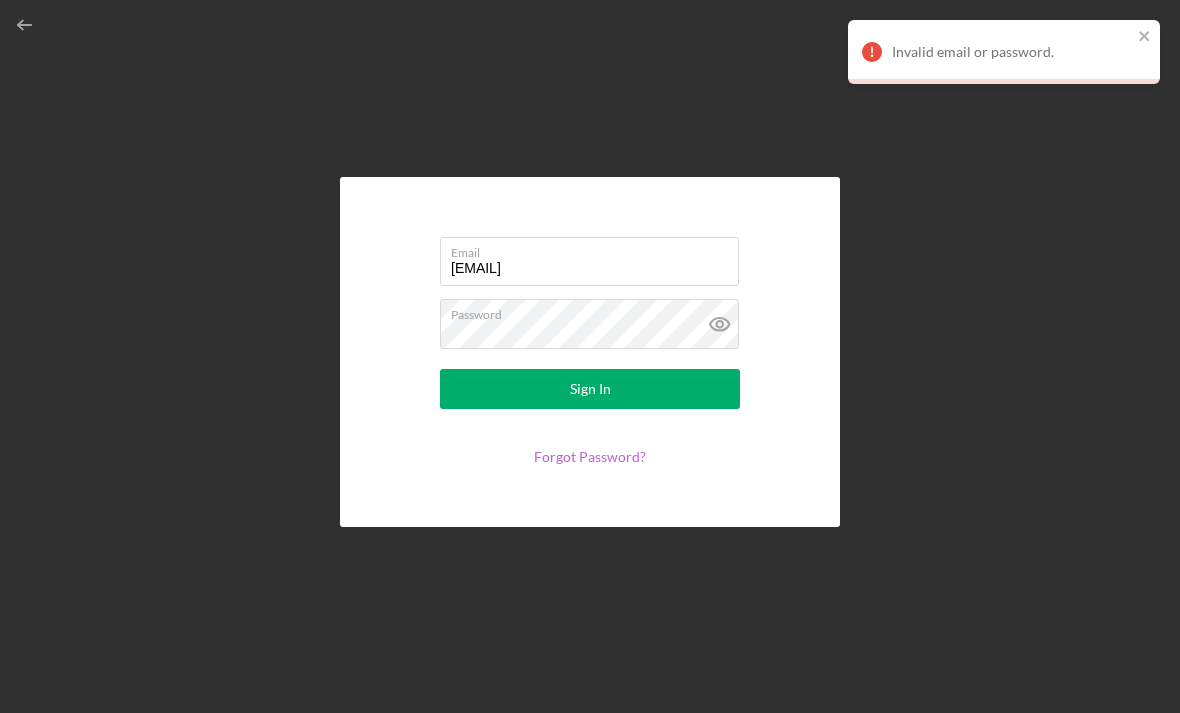 click on "Forgot Password?" at bounding box center [590, 456] 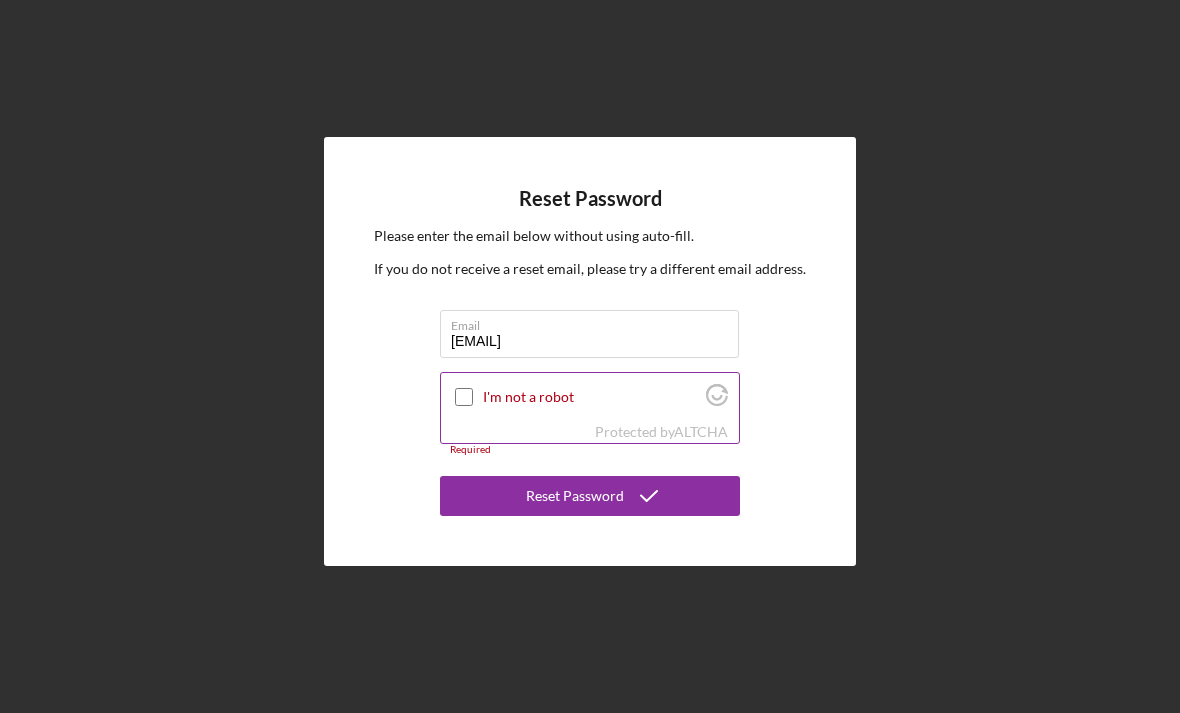 type on "[EMAIL]" 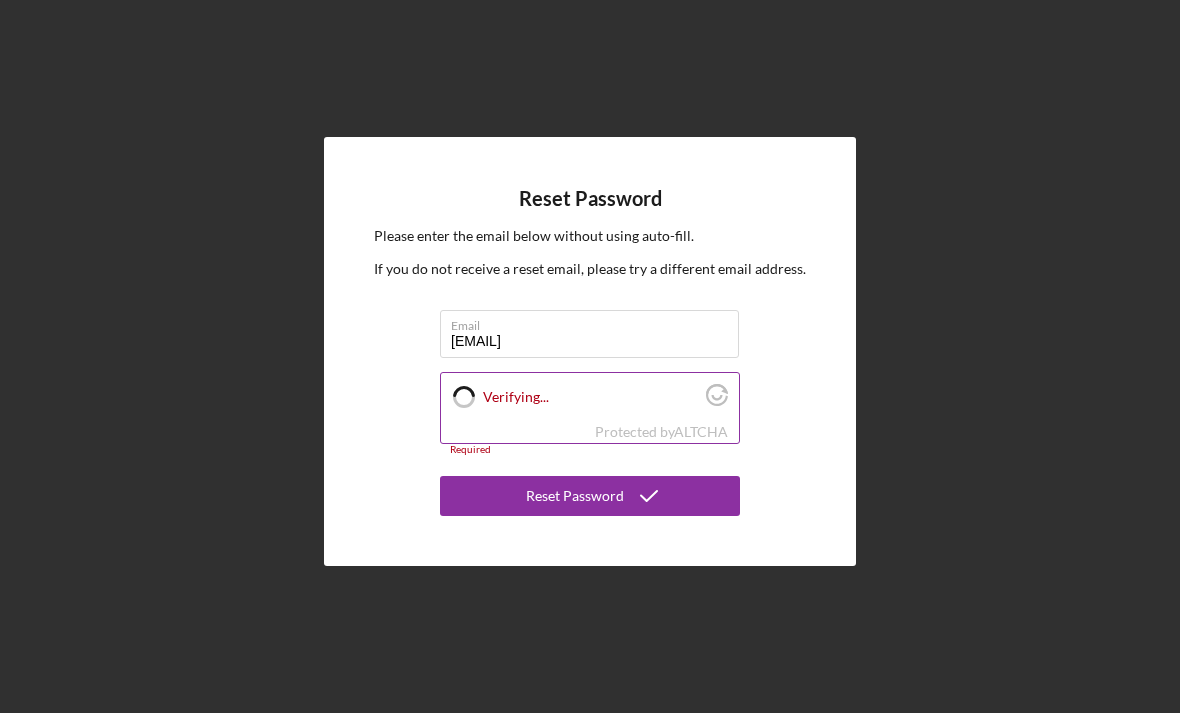 checkbox on "true" 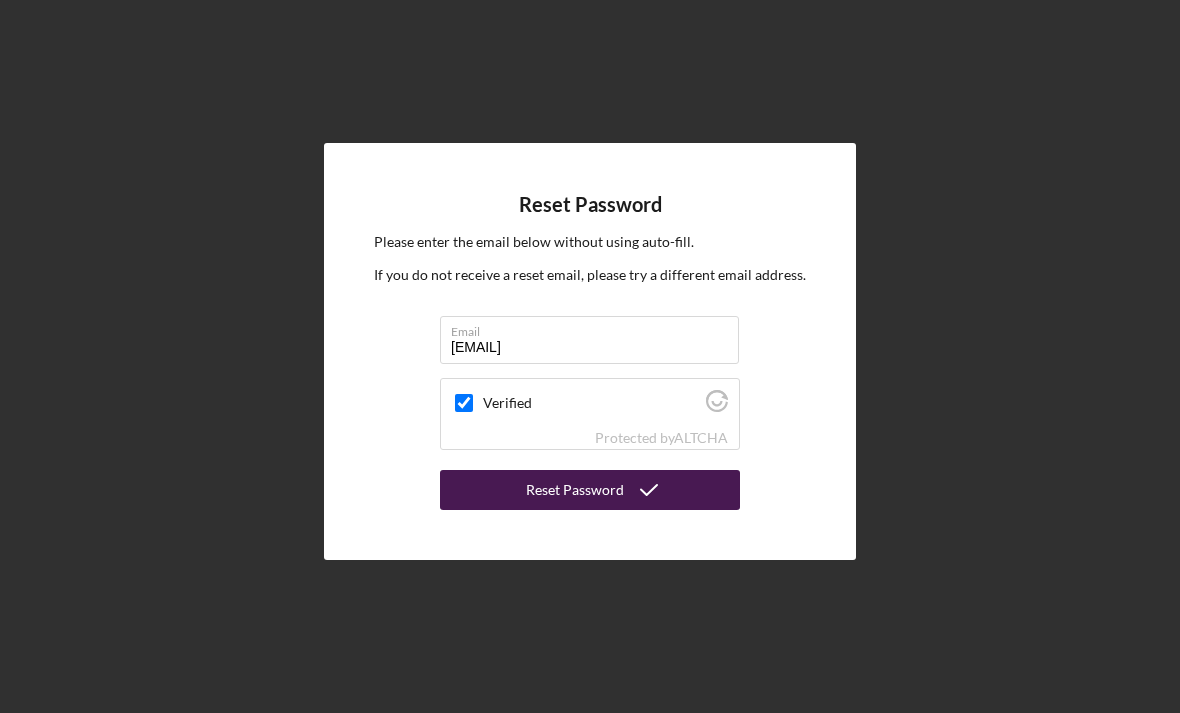 click on "Reset Password" at bounding box center (575, 490) 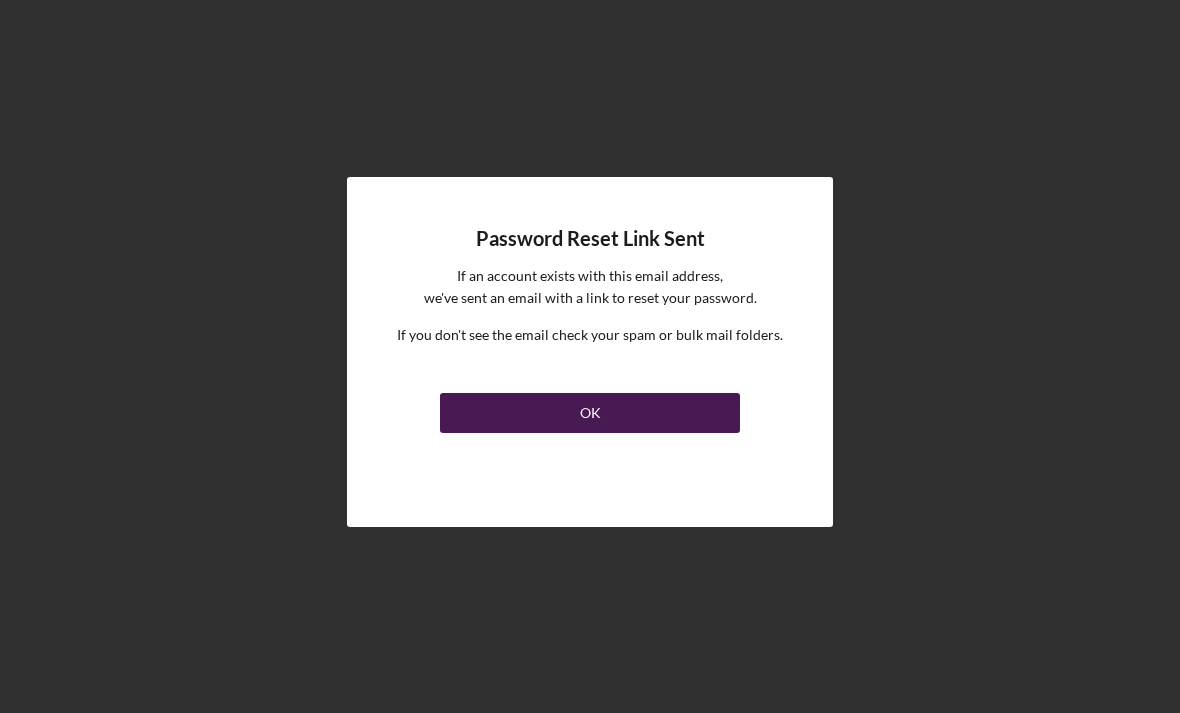 click on "OK" at bounding box center (590, 413) 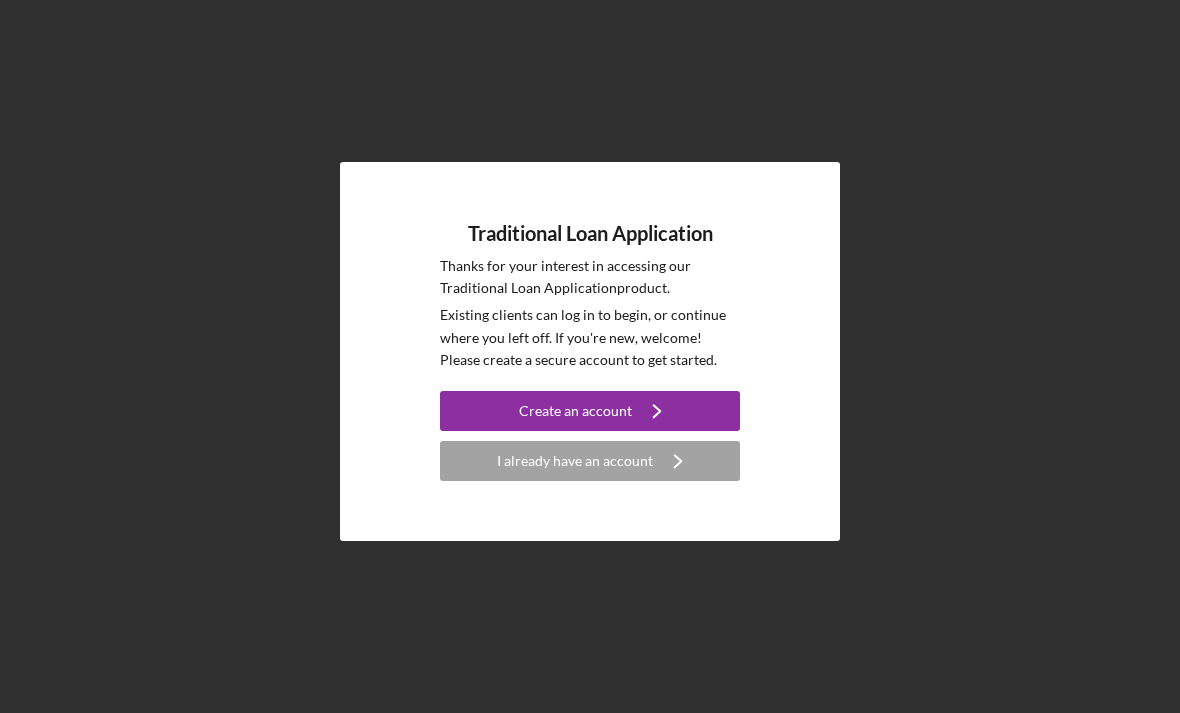scroll, scrollTop: 0, scrollLeft: 0, axis: both 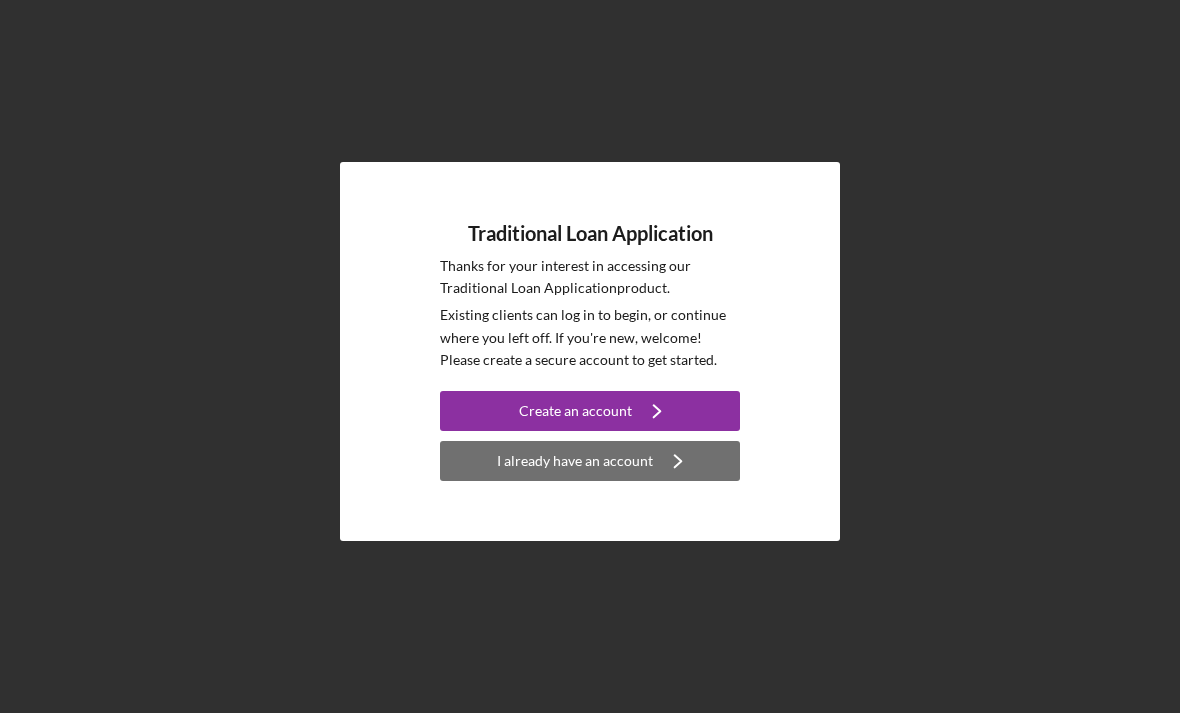 click on "I already have an account" at bounding box center (575, 461) 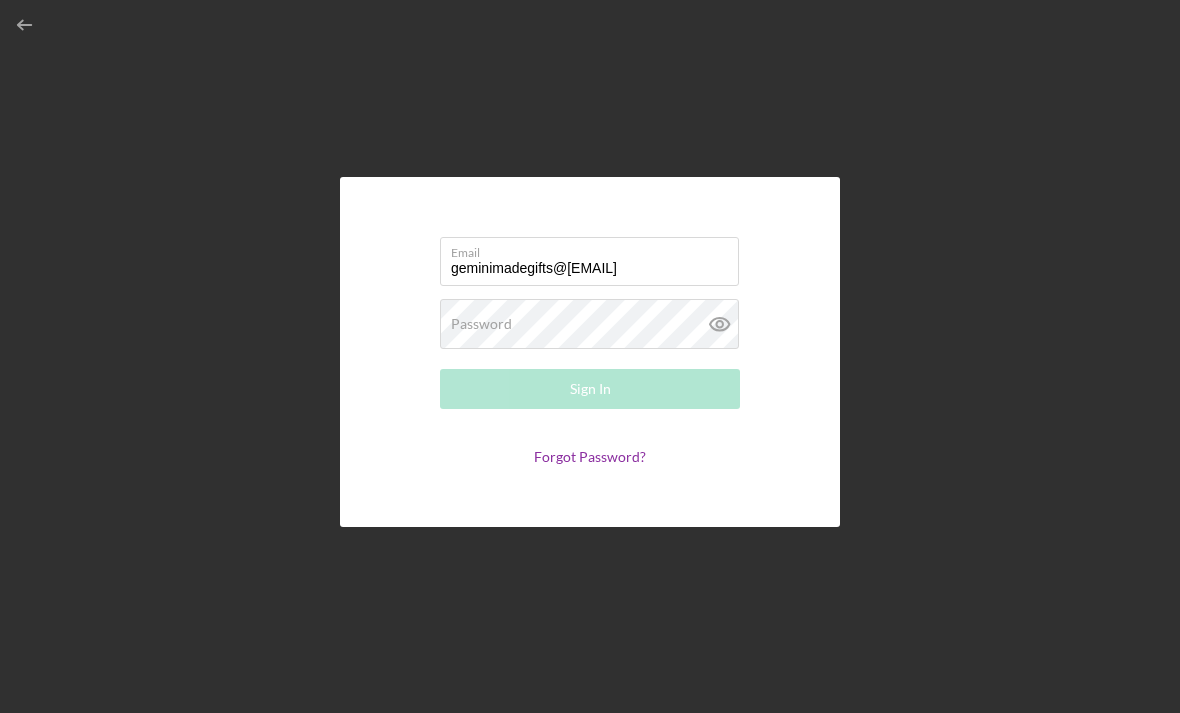 type on "[EMAIL]" 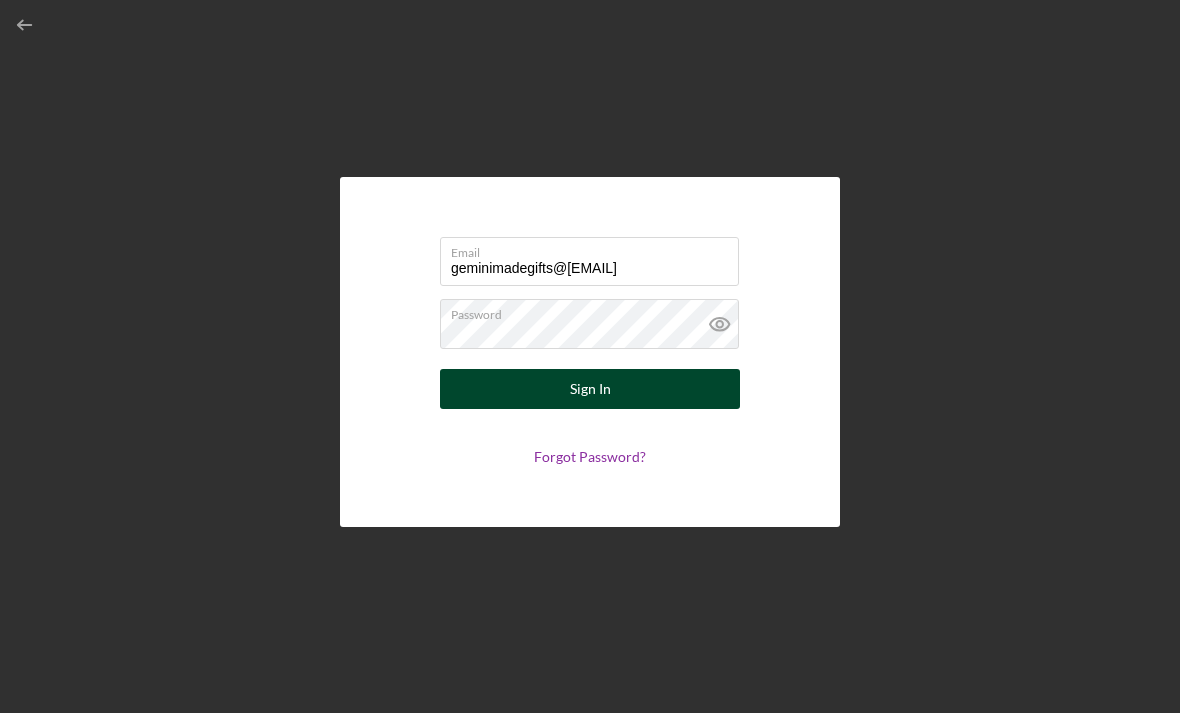 click on "Sign In" at bounding box center [590, 389] 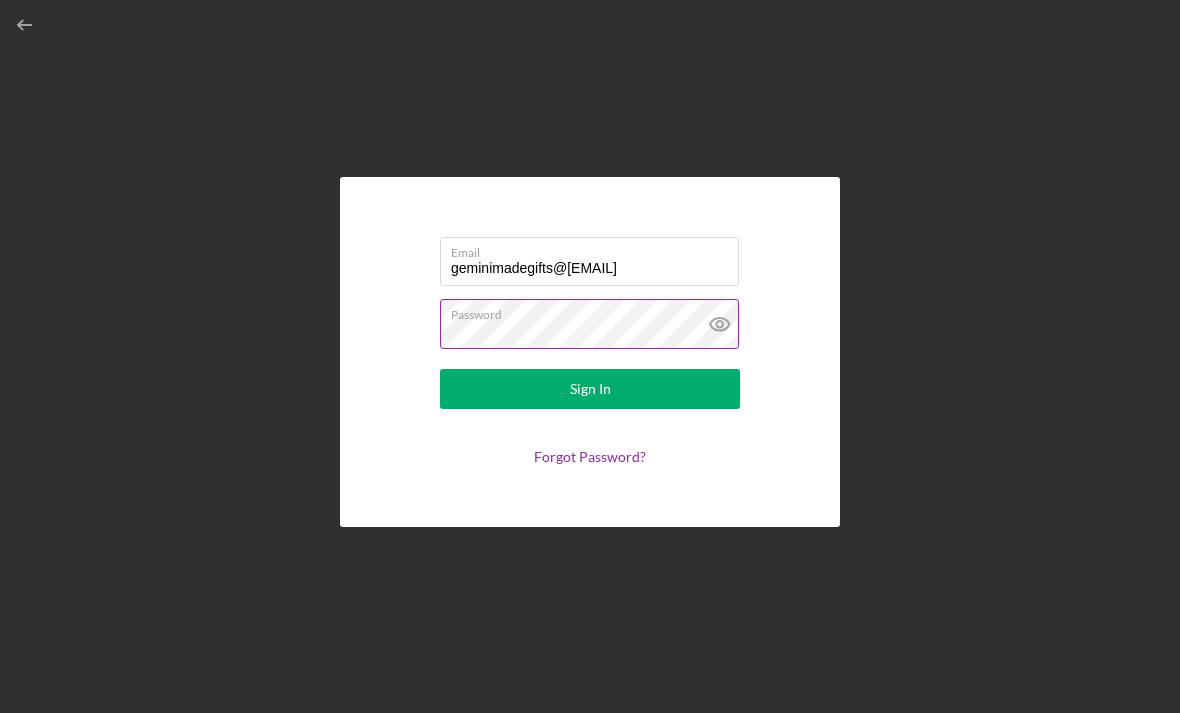 click 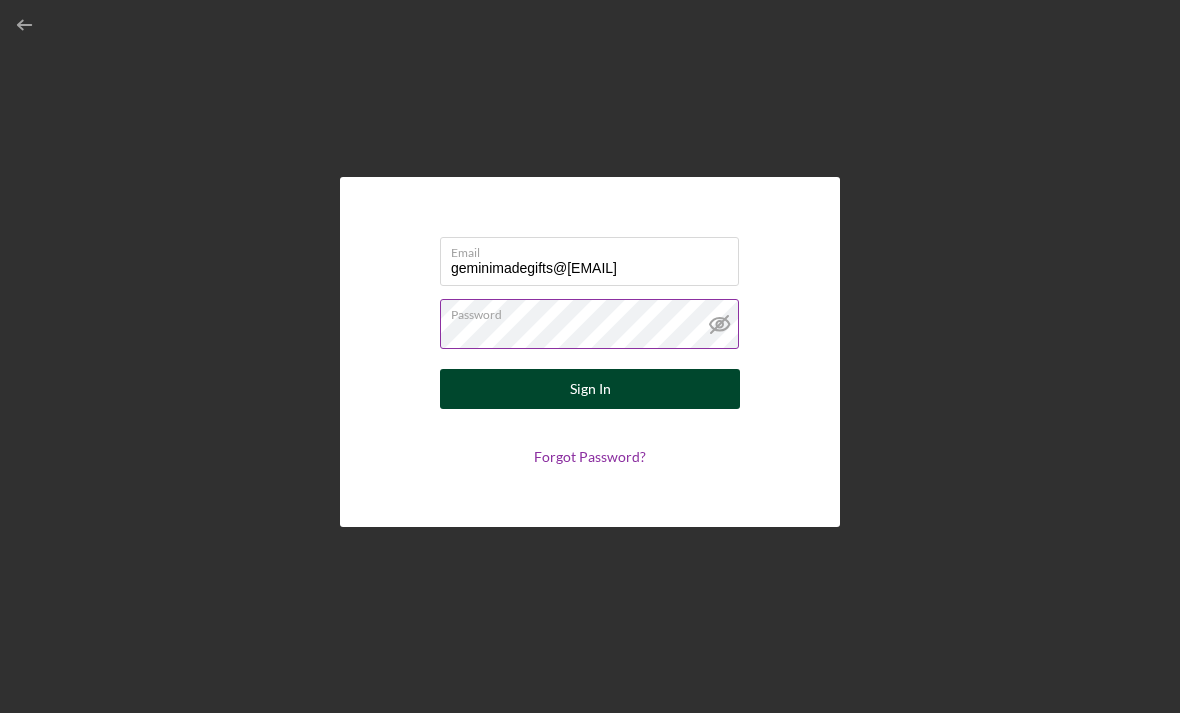 click on "Sign In" at bounding box center (590, 389) 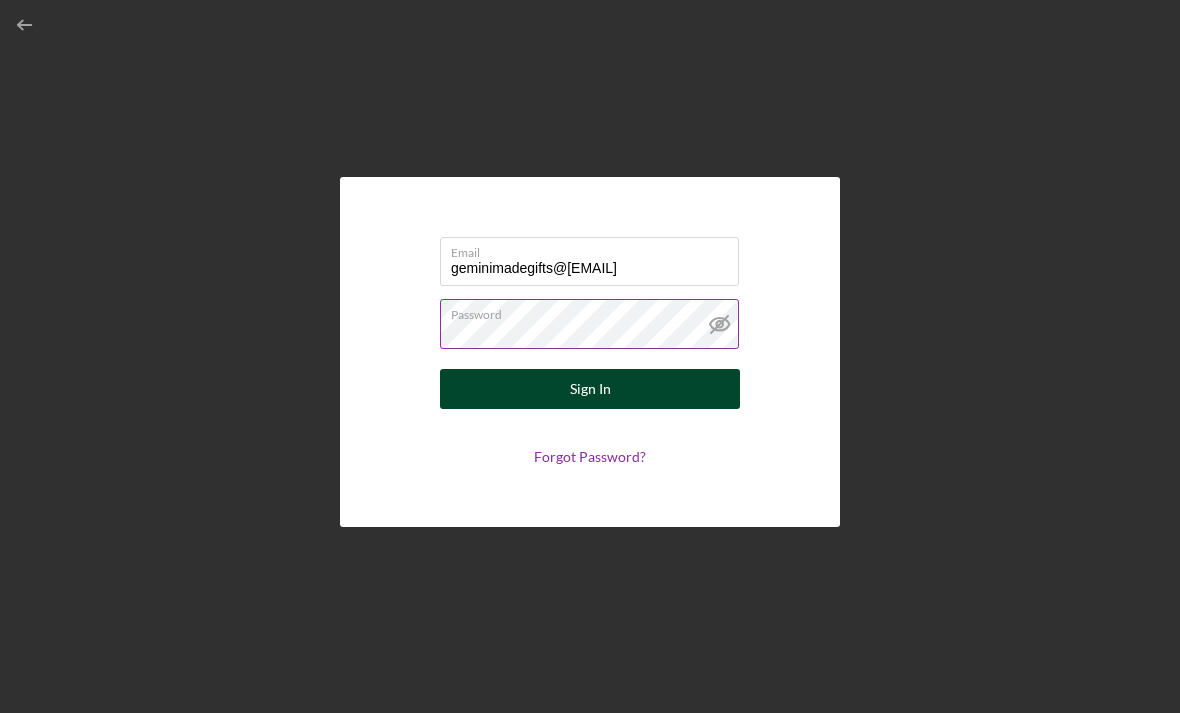 click on "Sign In" at bounding box center (590, 389) 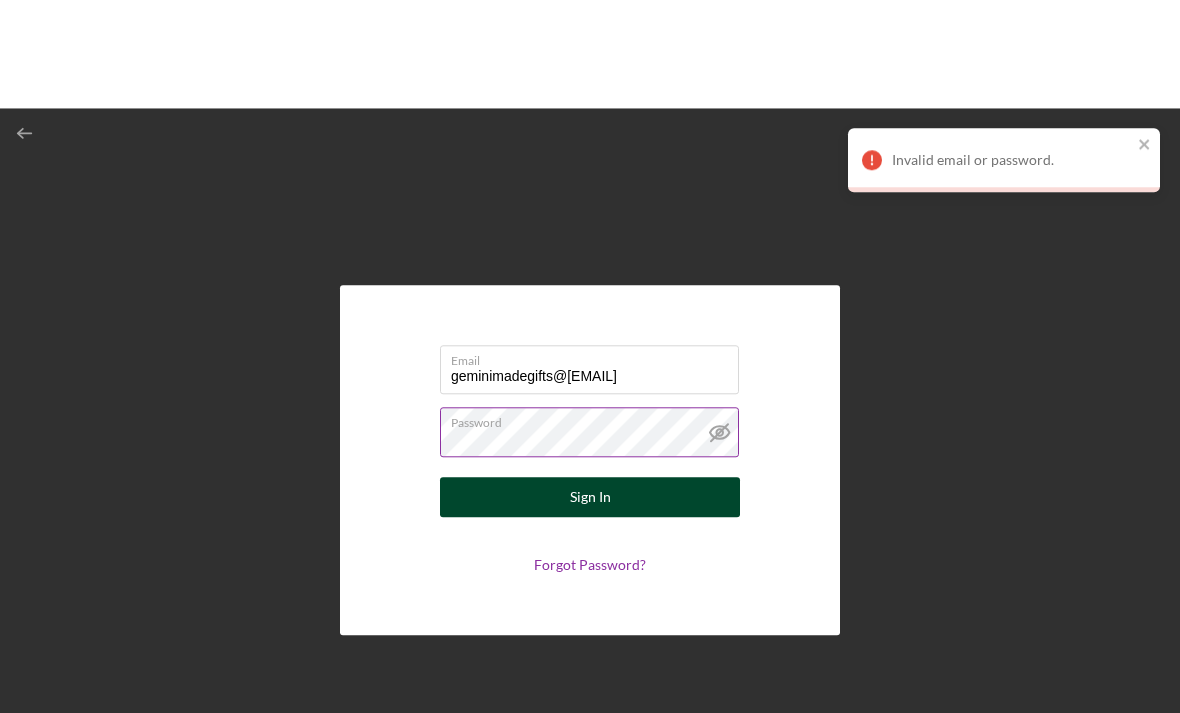 scroll, scrollTop: 0, scrollLeft: 0, axis: both 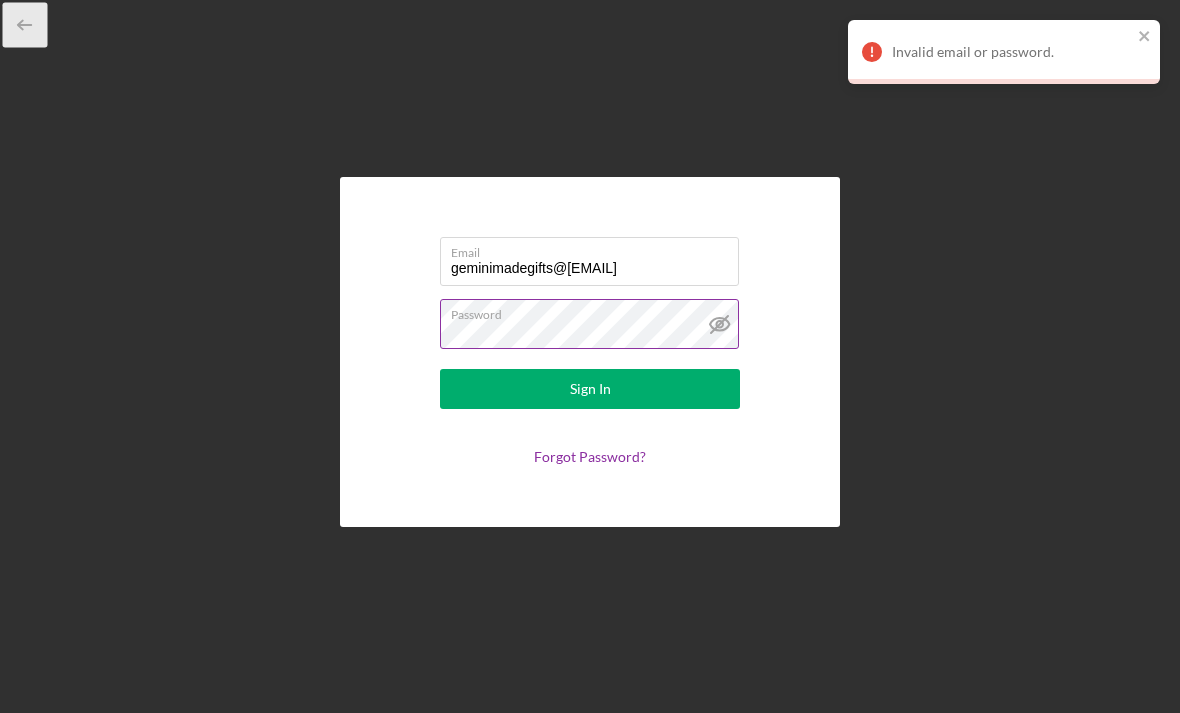 click 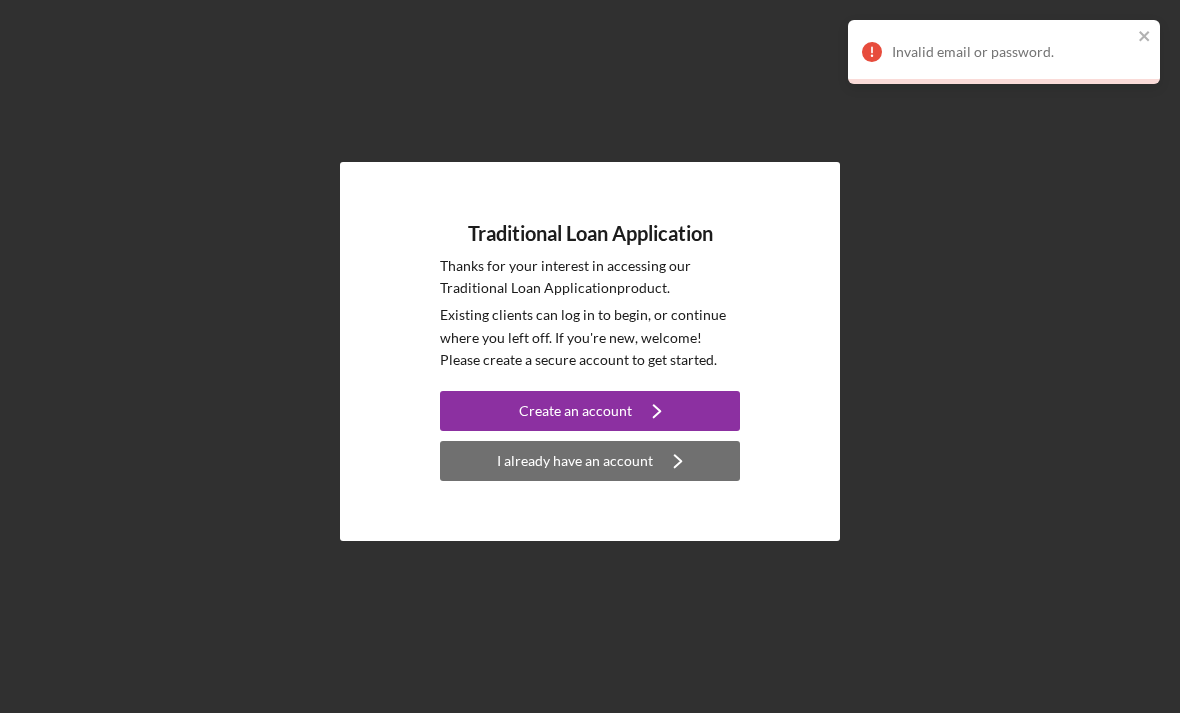 click on "I already have an account Icon/Navigate" at bounding box center (590, 461) 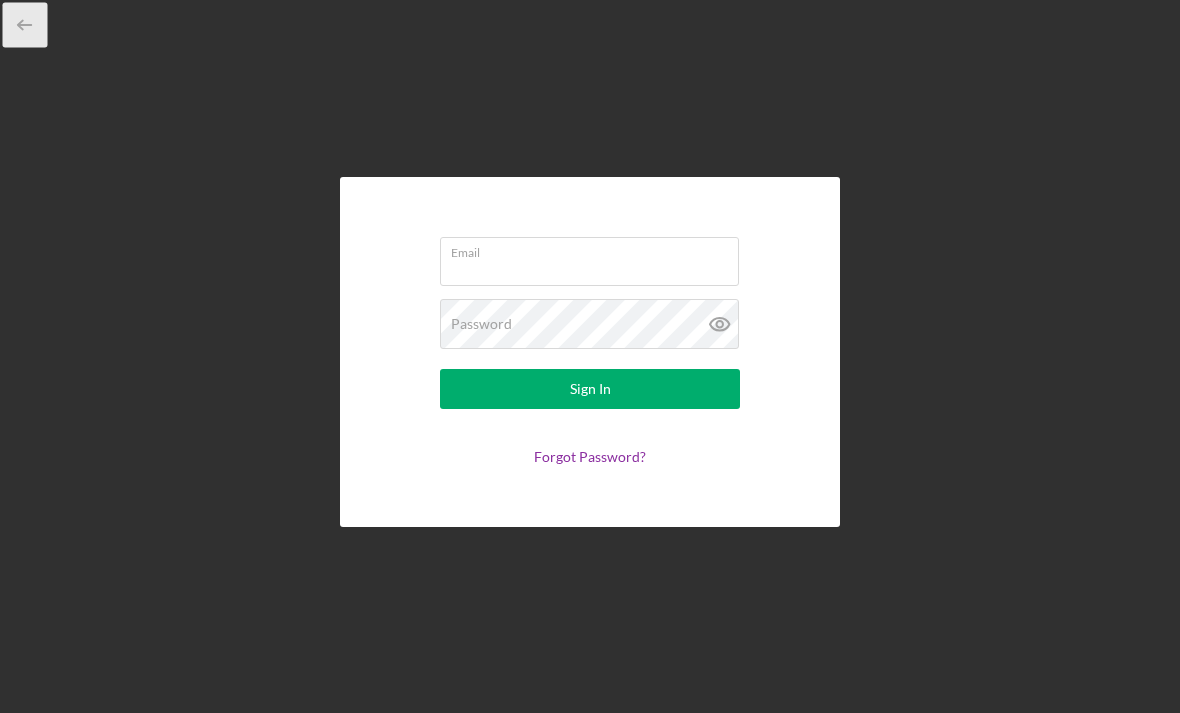 click 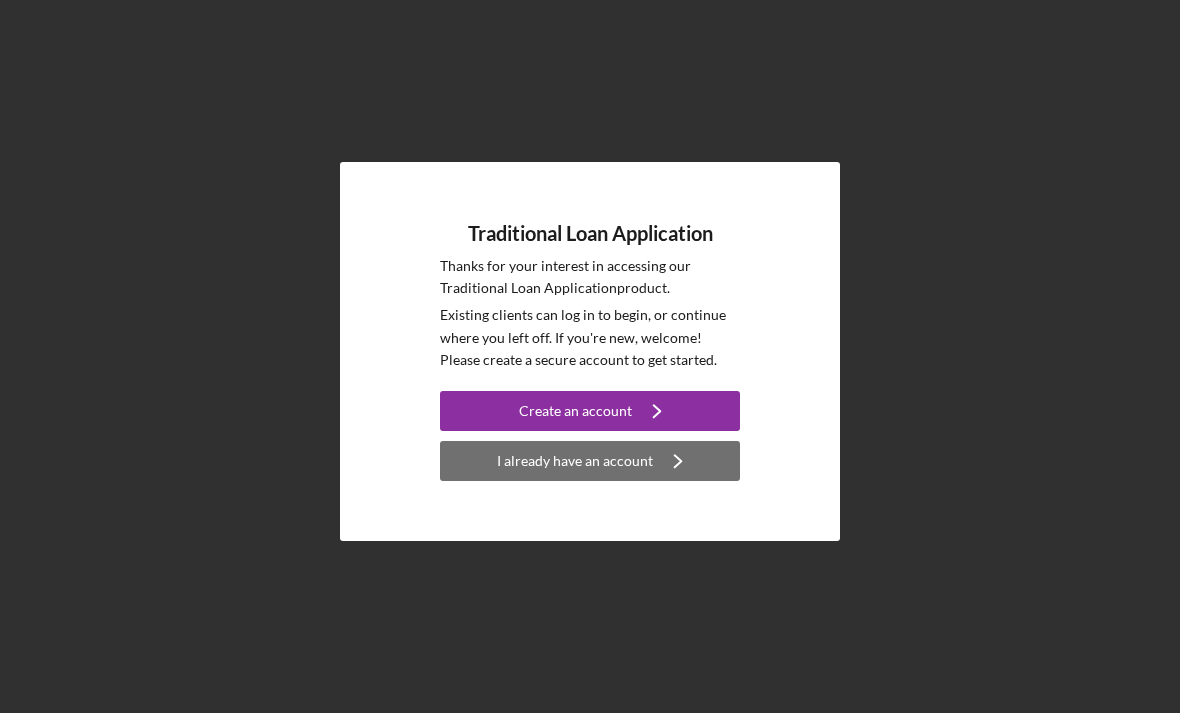 click on "I already have an account Icon/Navigate" at bounding box center [590, 461] 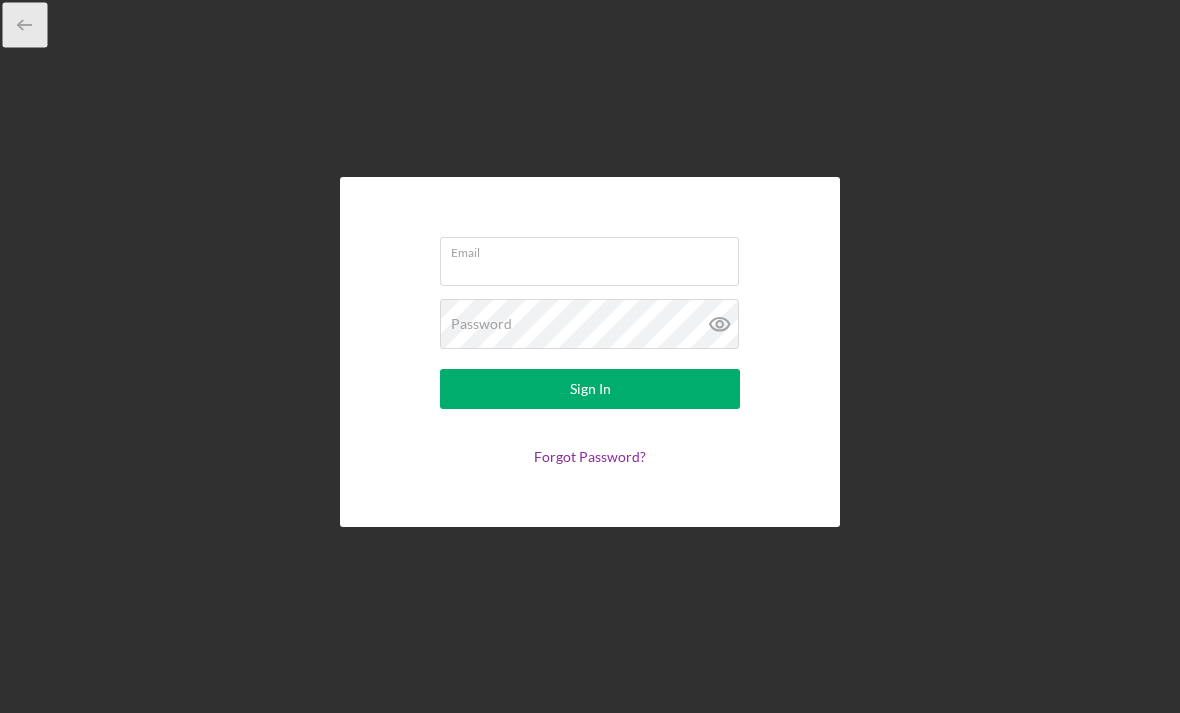 click 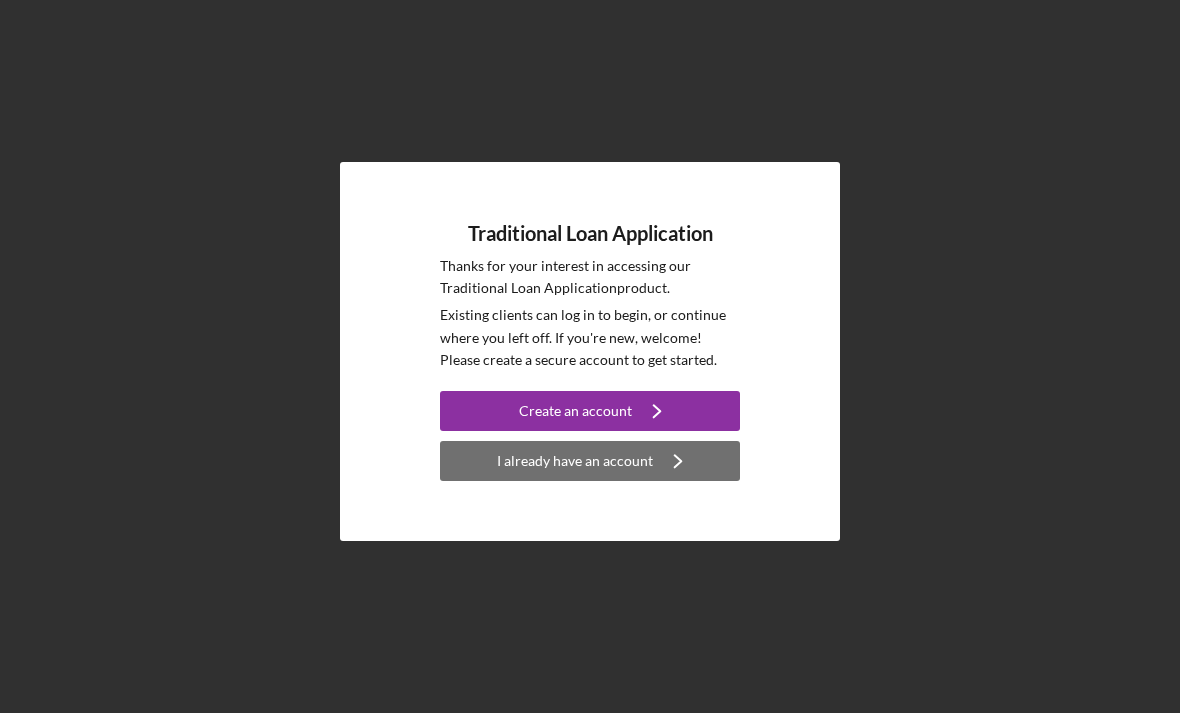click on "I already have an account Icon/Navigate" at bounding box center [590, 461] 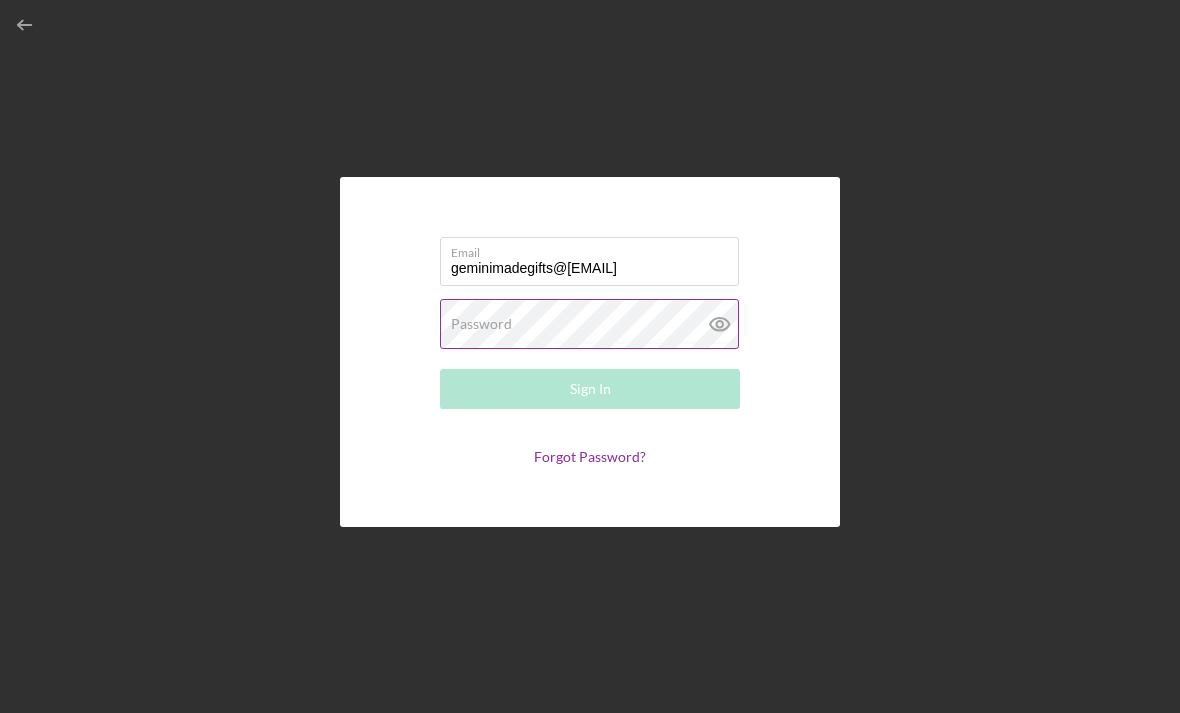 type on "[EMAIL]" 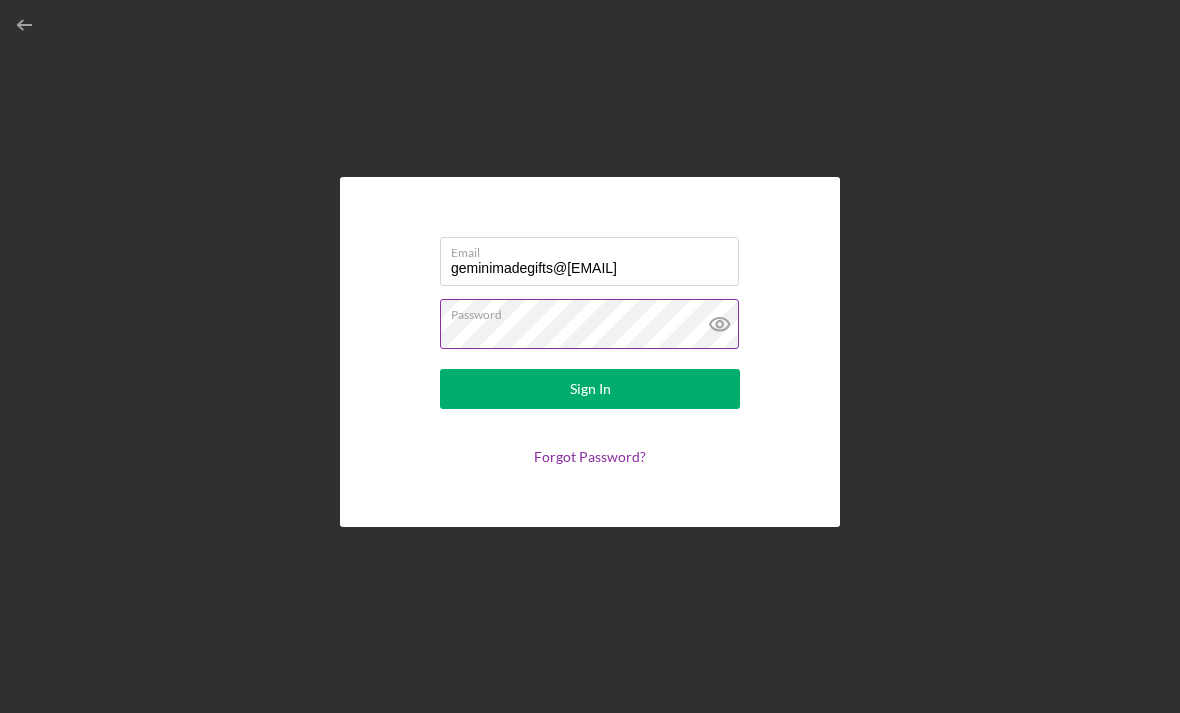 click on "Sign In" at bounding box center (590, 389) 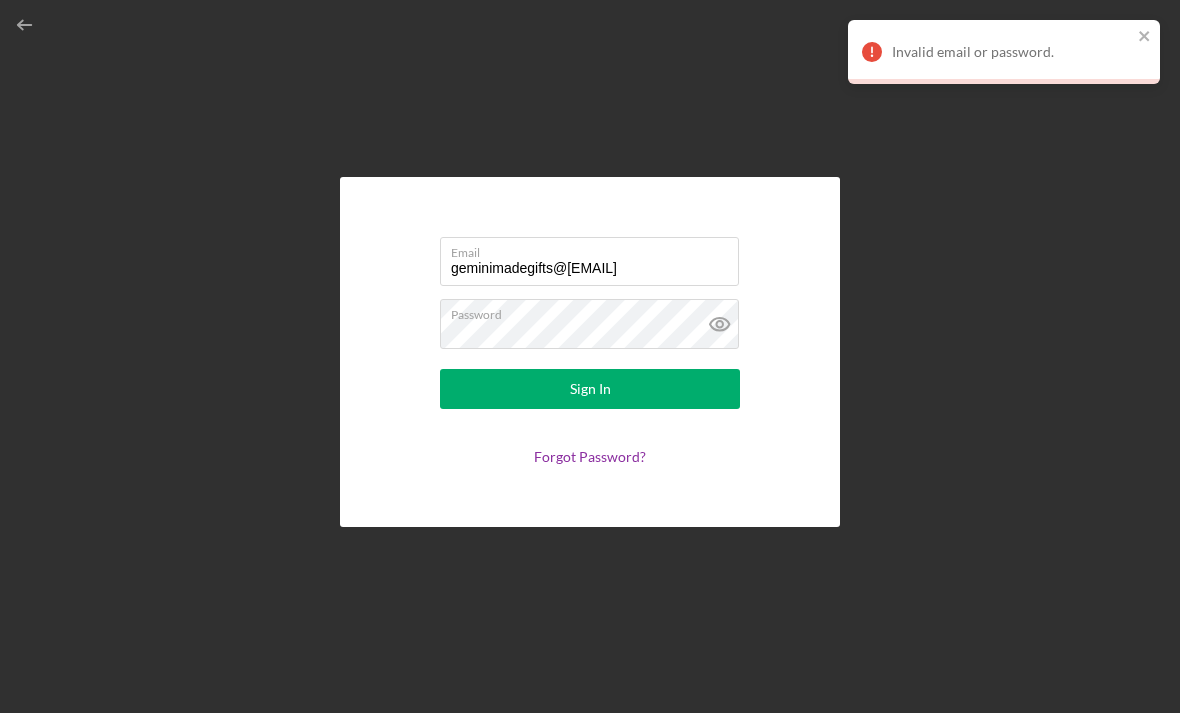 click on "Email geminimadegifts@gmail.com Password Sign In Forgot Password?" at bounding box center [590, 351] 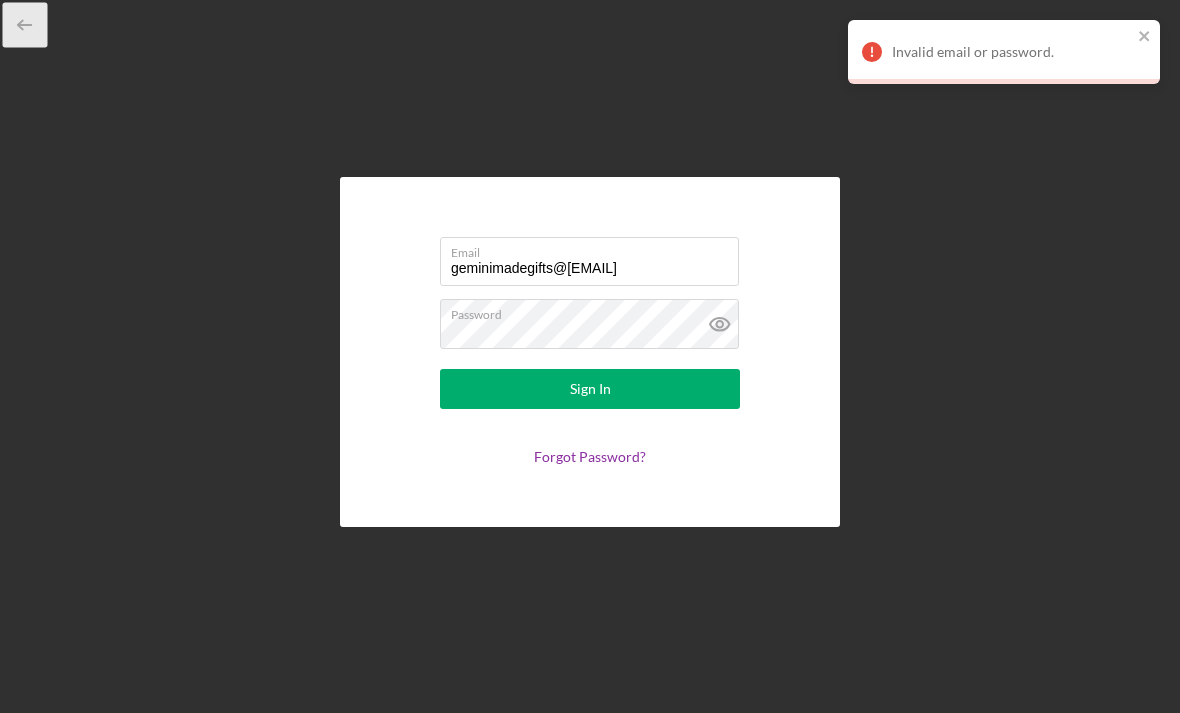 click 